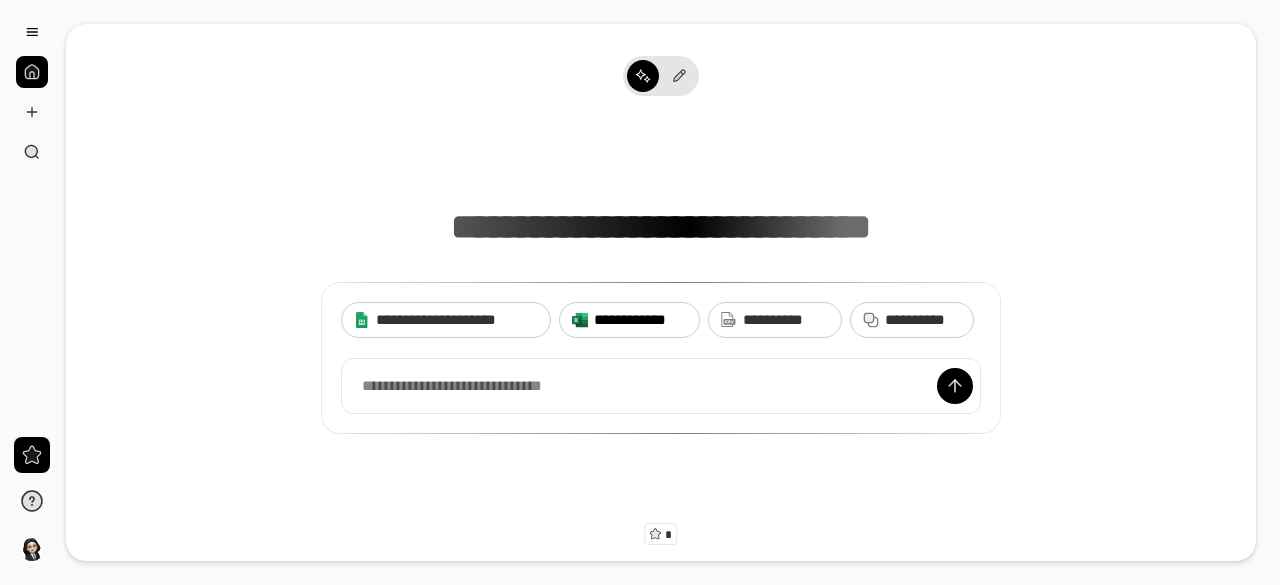 scroll, scrollTop: 0, scrollLeft: 0, axis: both 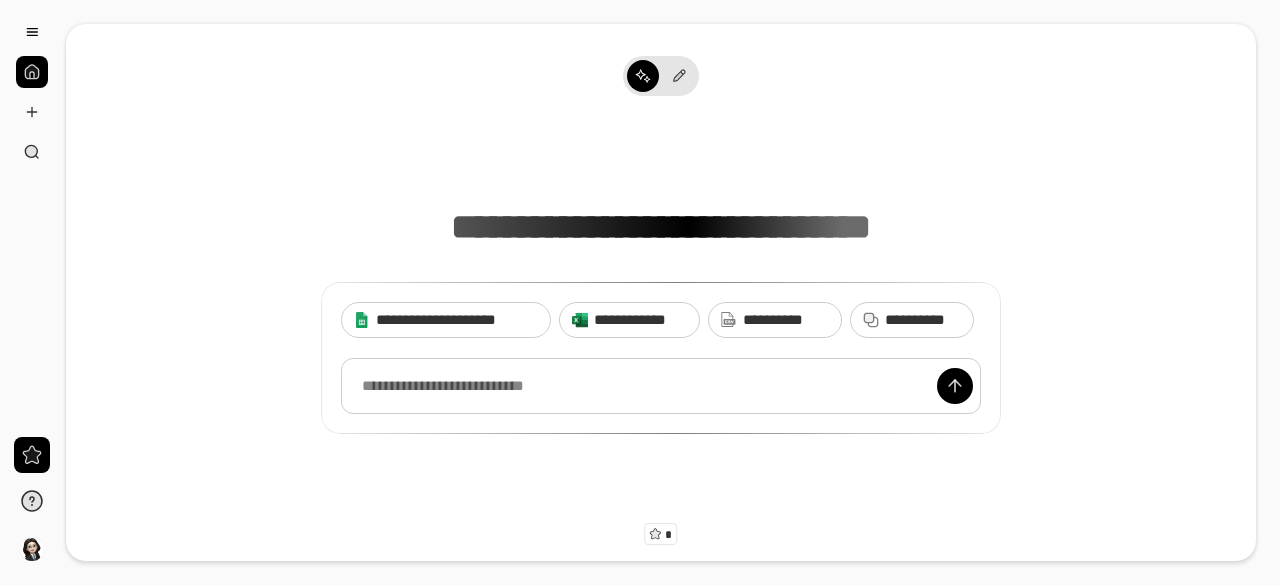 click at bounding box center (661, 386) 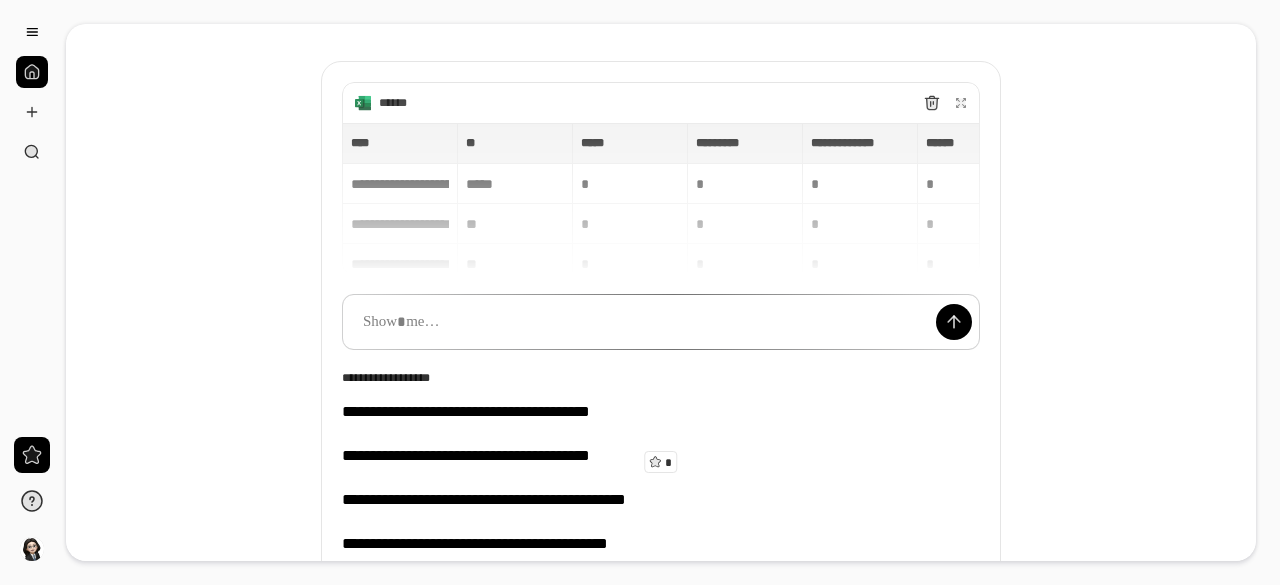 scroll, scrollTop: 0, scrollLeft: 0, axis: both 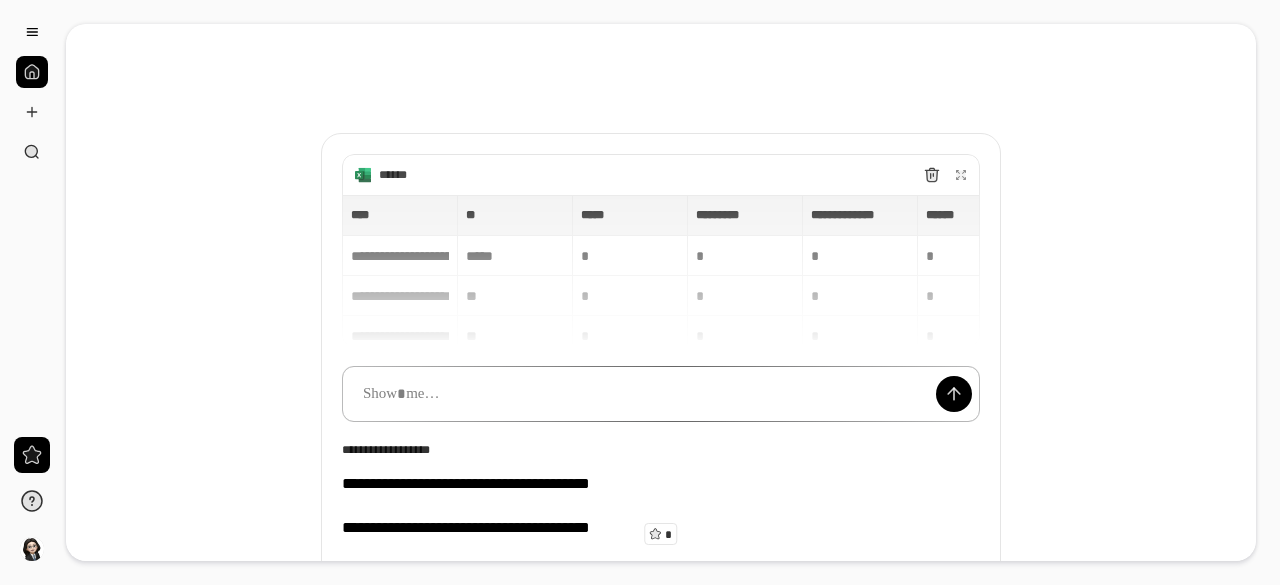 type 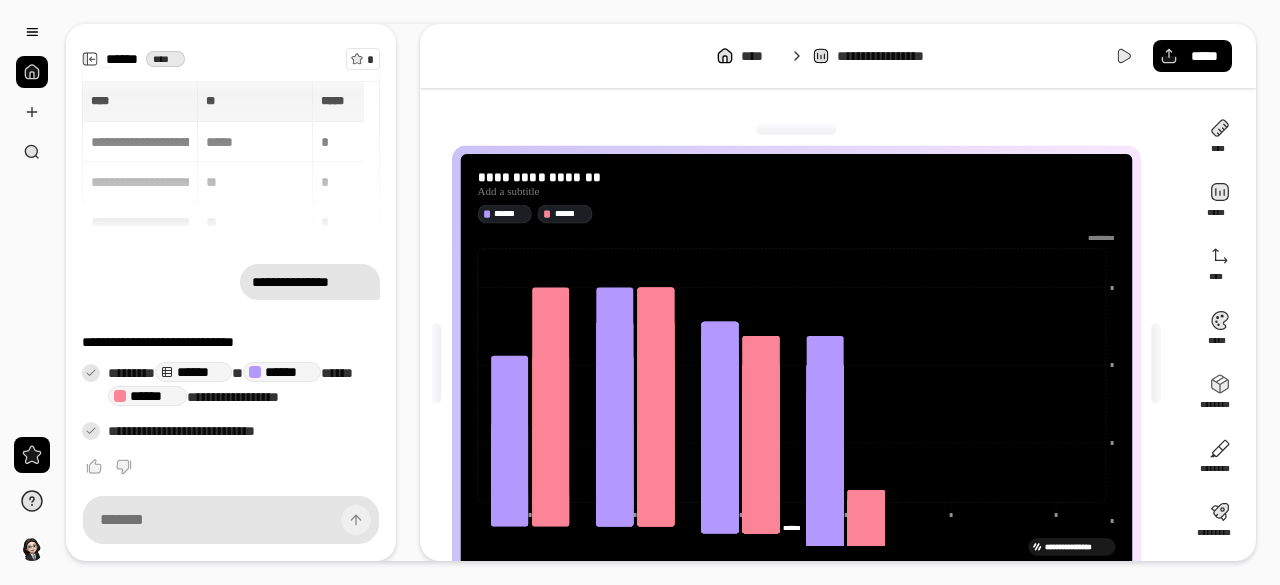 scroll, scrollTop: 8, scrollLeft: 0, axis: vertical 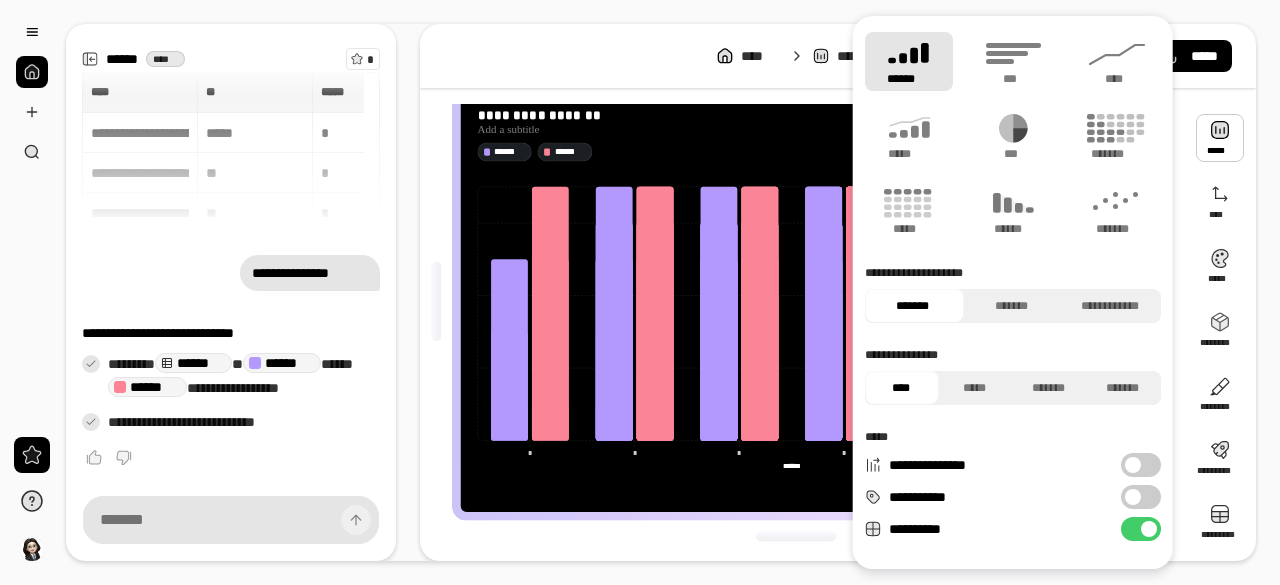 click at bounding box center (1220, 138) 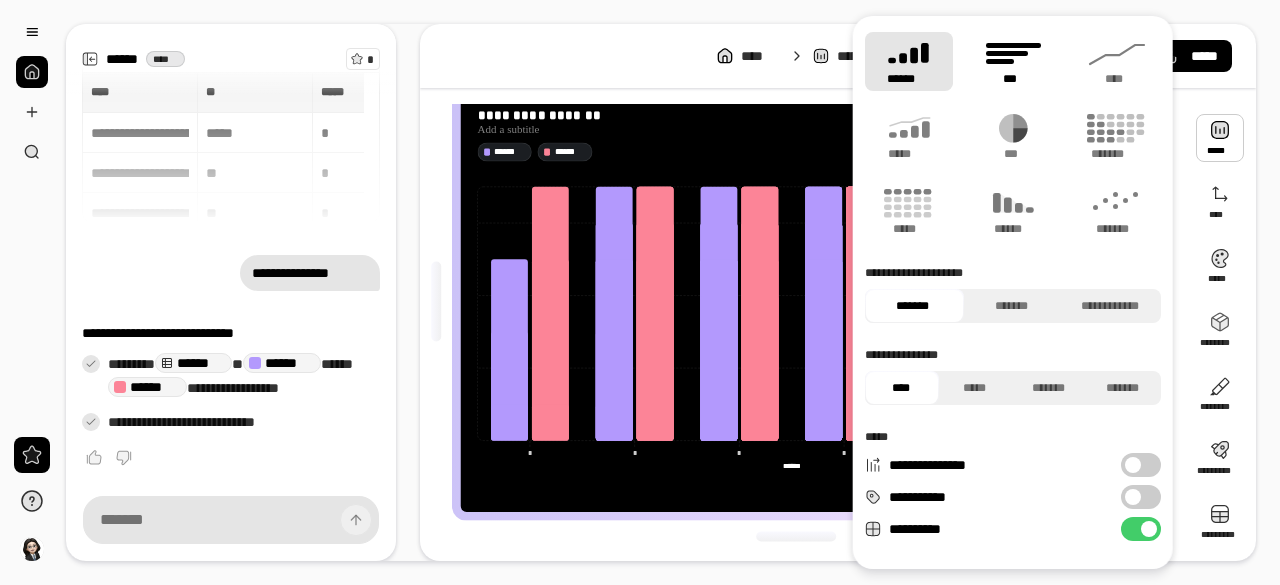 click 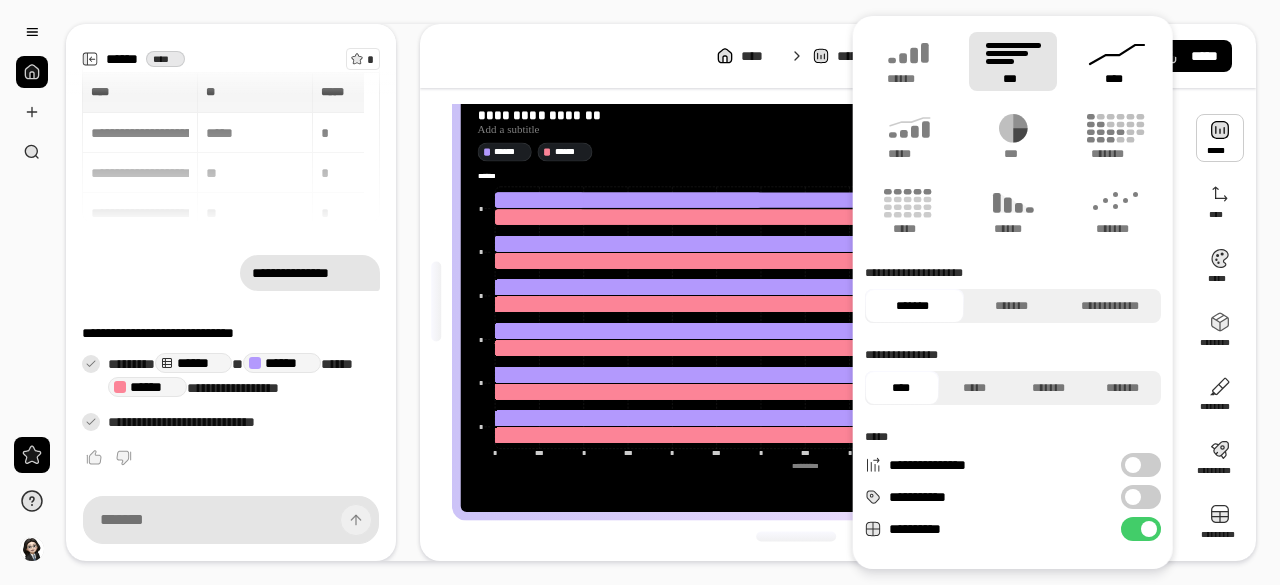 click on "****" at bounding box center (1117, 61) 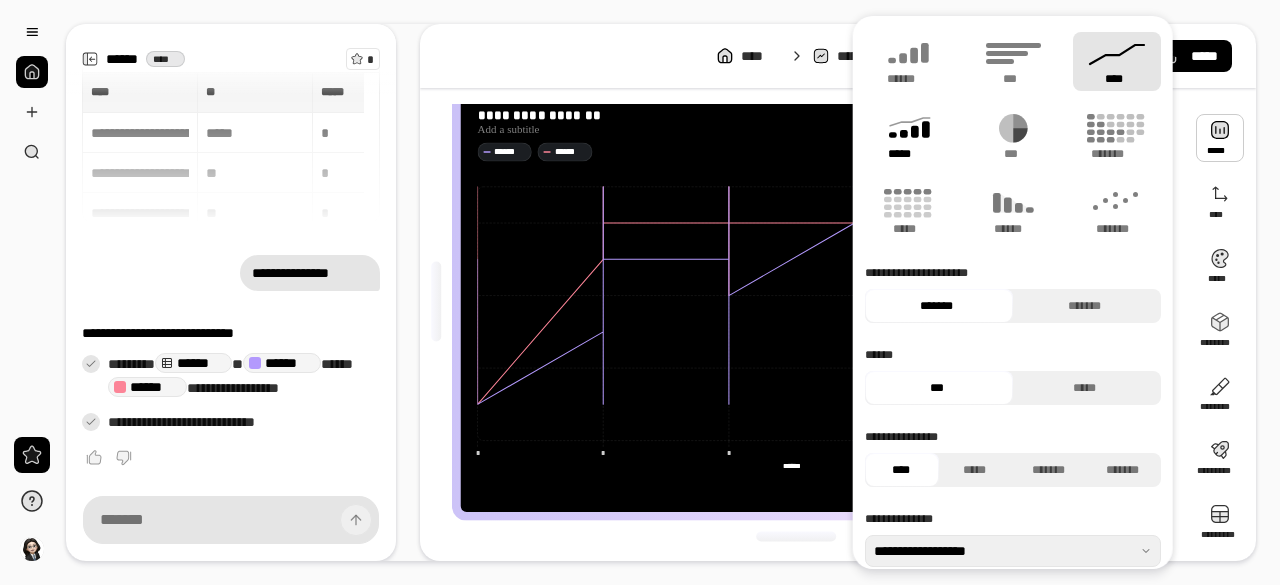 click on "*****" at bounding box center (908, 154) 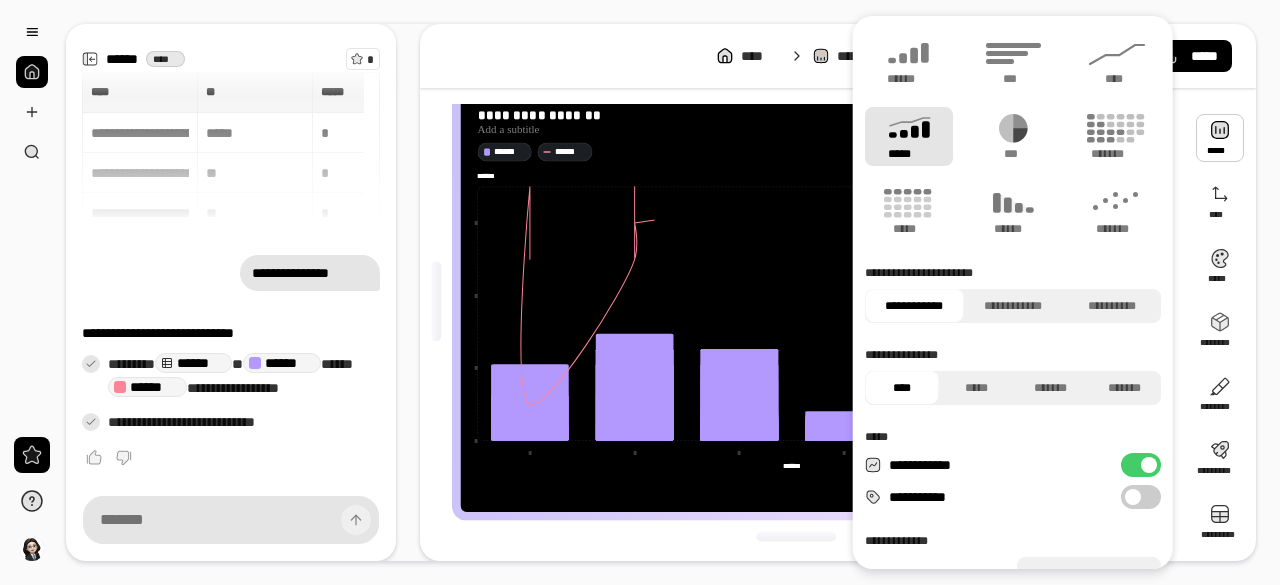 type on "******" 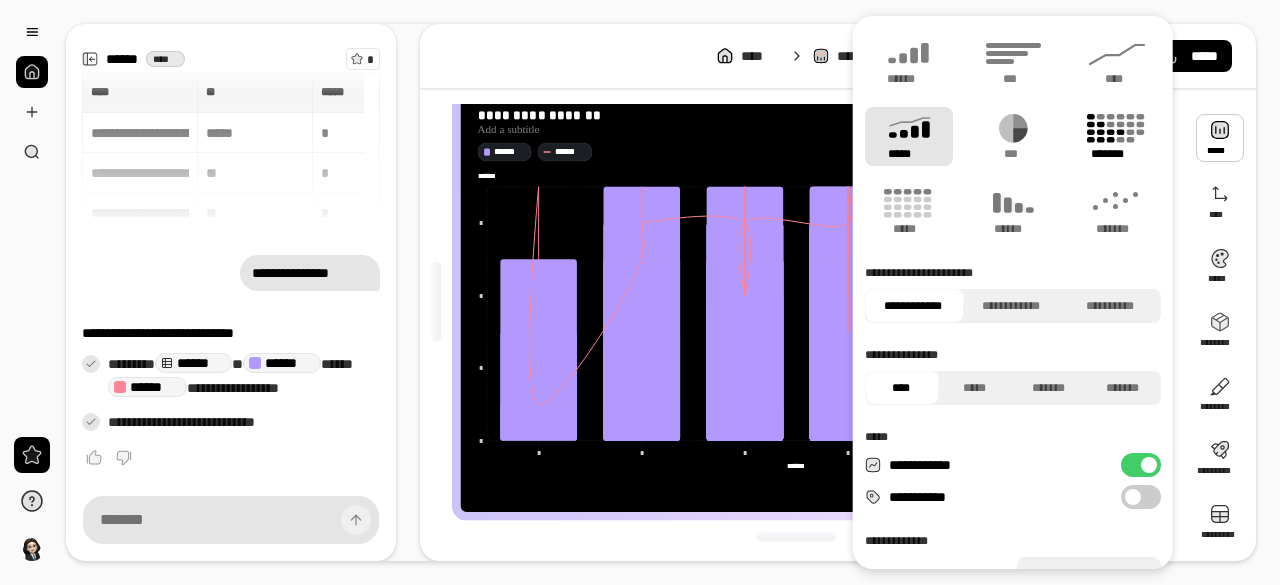 click on "*******" at bounding box center (1117, 136) 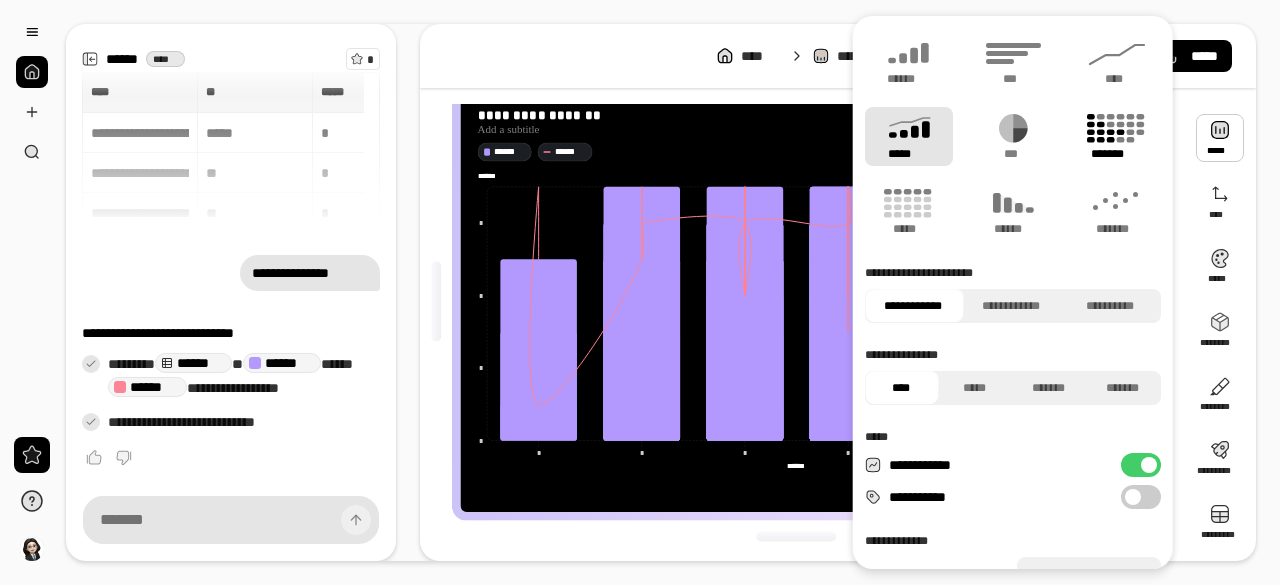 click on "*******" at bounding box center [1117, 136] 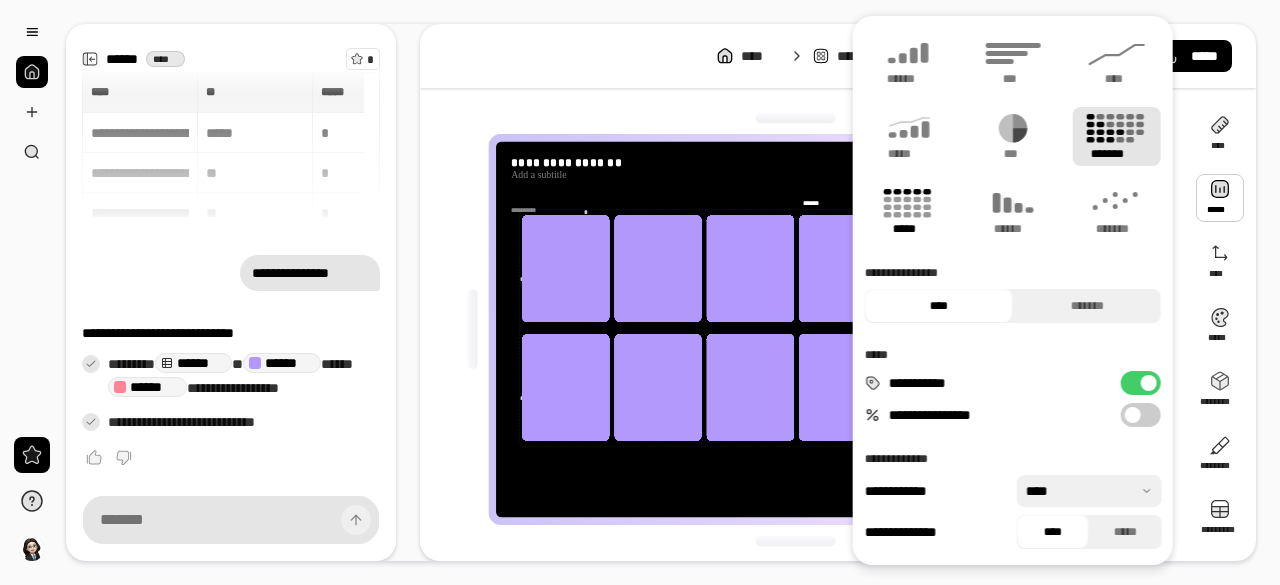click 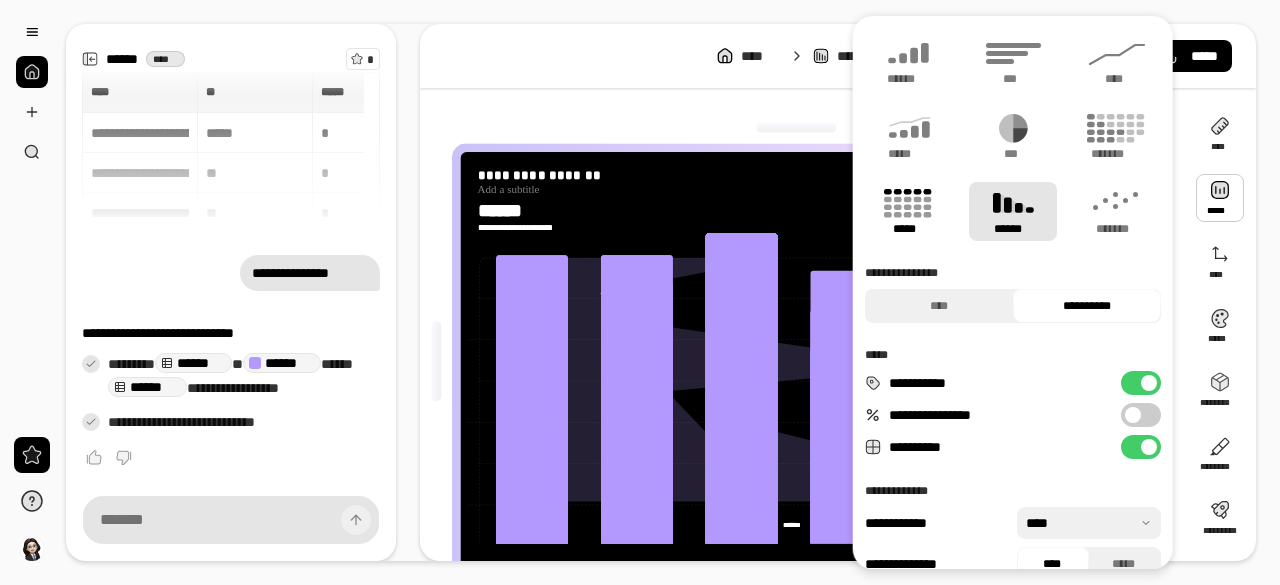 click 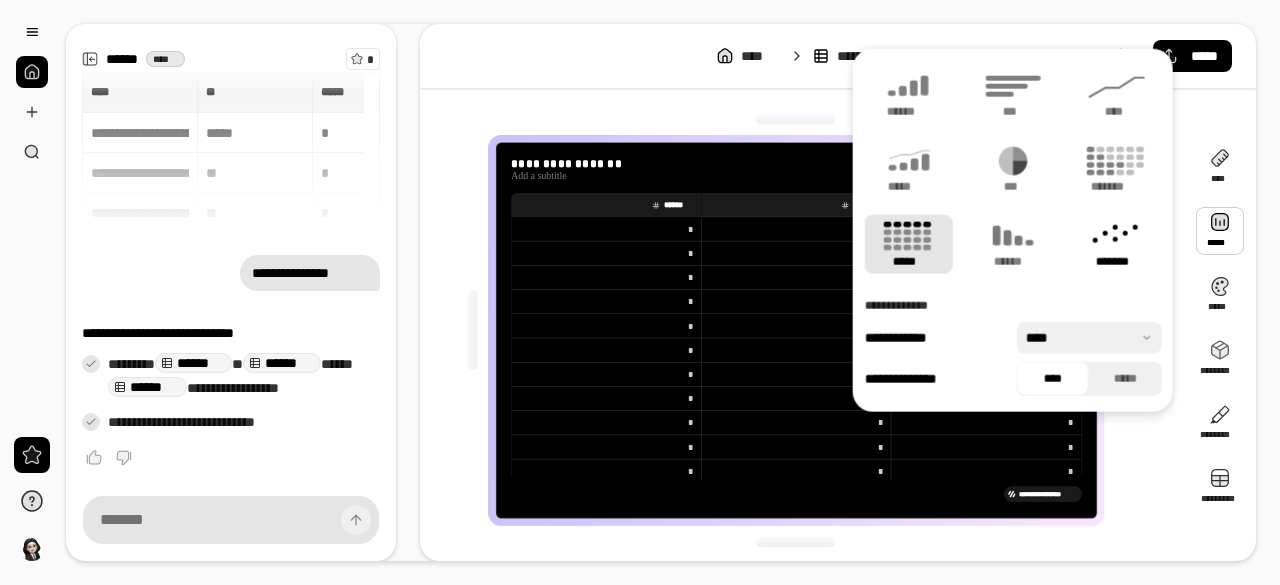 click 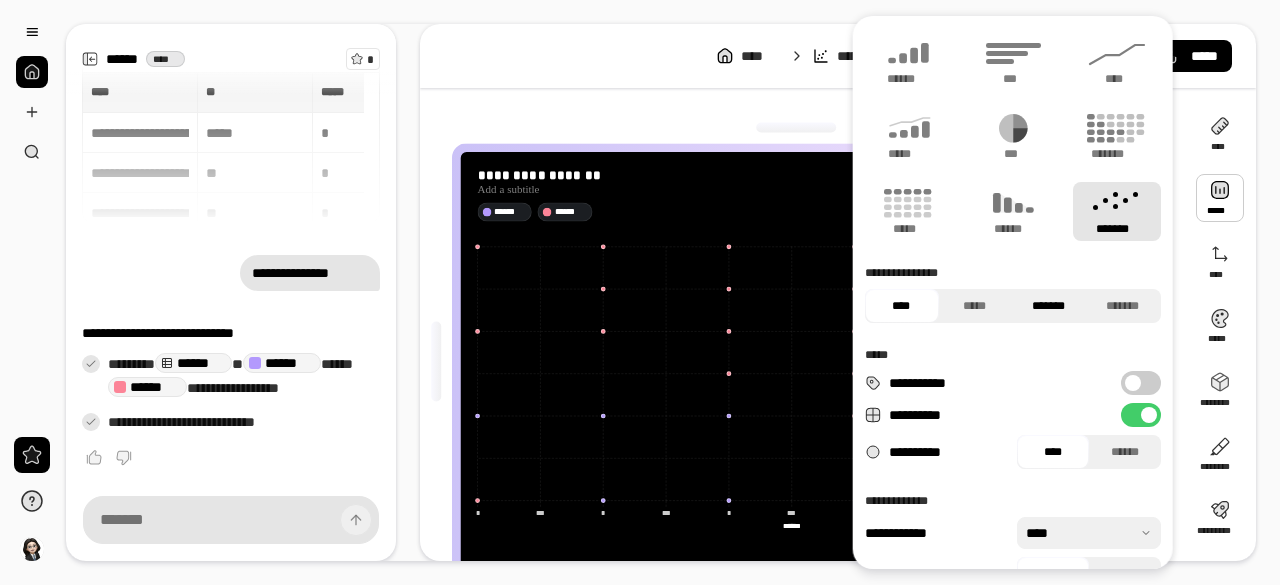 scroll, scrollTop: 38, scrollLeft: 0, axis: vertical 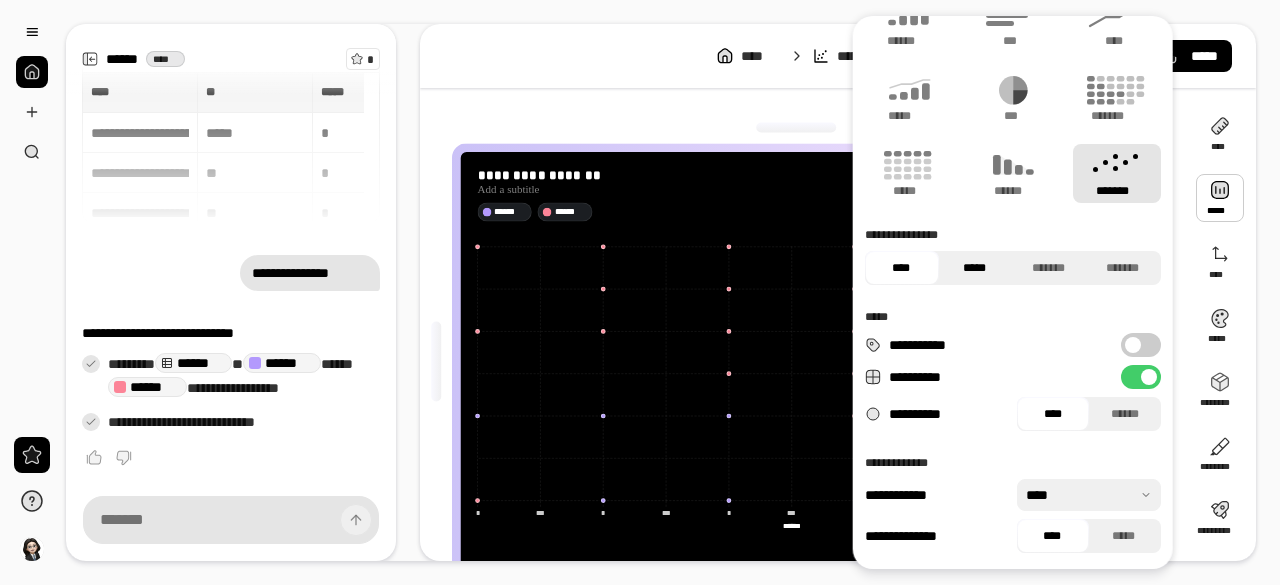 click on "*****" at bounding box center (975, 268) 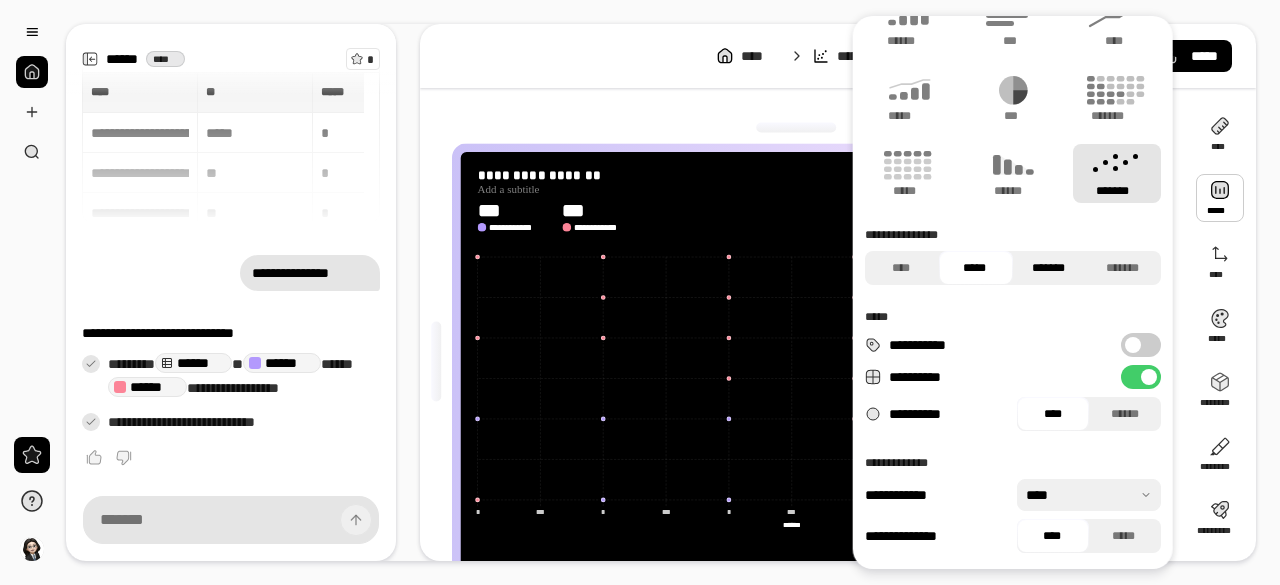 click on "*******" at bounding box center (1049, 268) 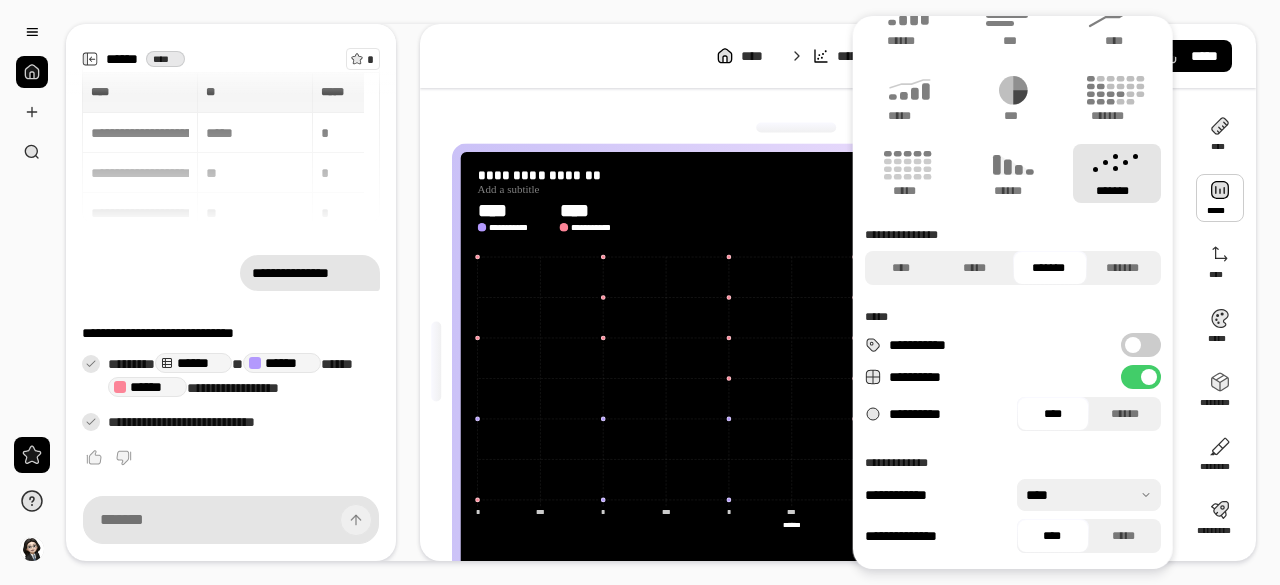 click at bounding box center [796, 128] 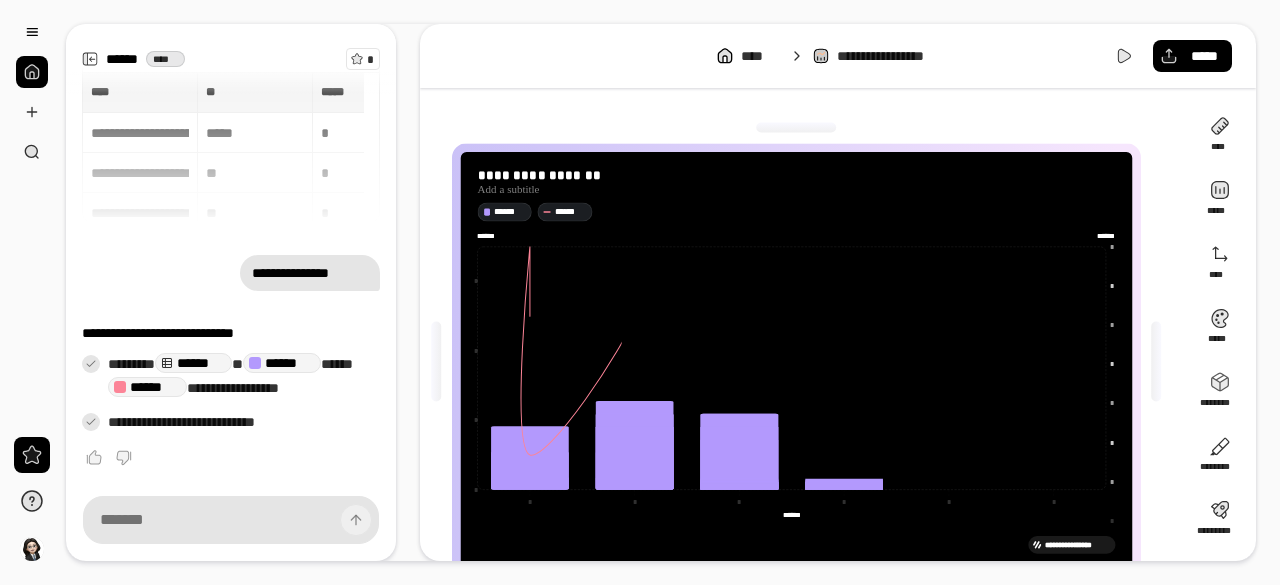 type on "******" 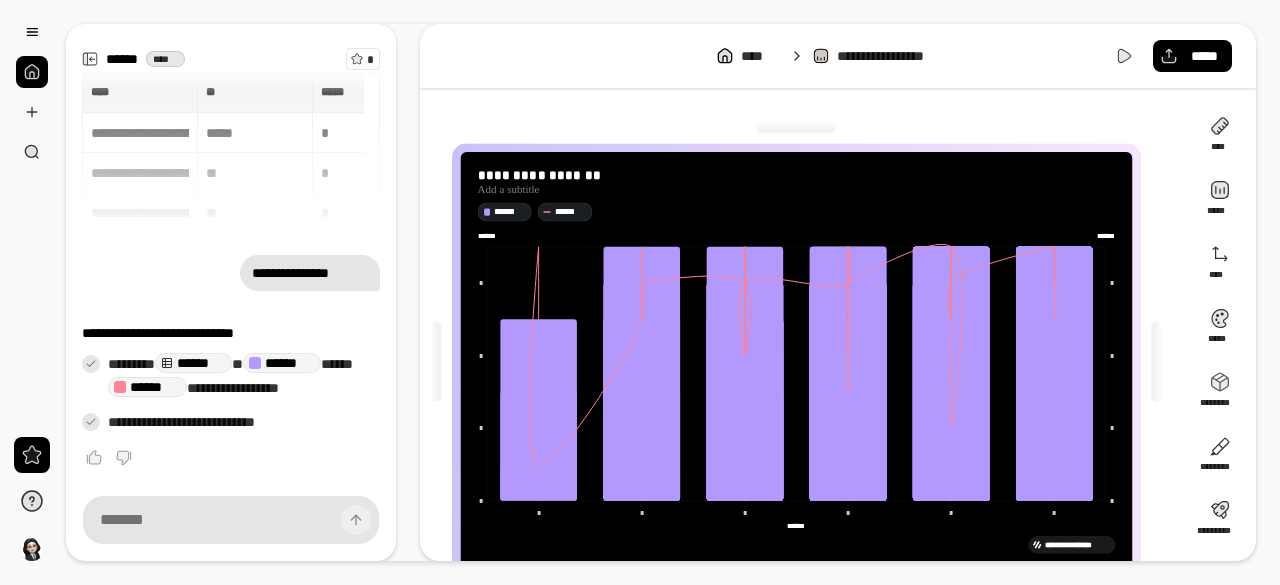 click on "**********" at bounding box center [898, 56] 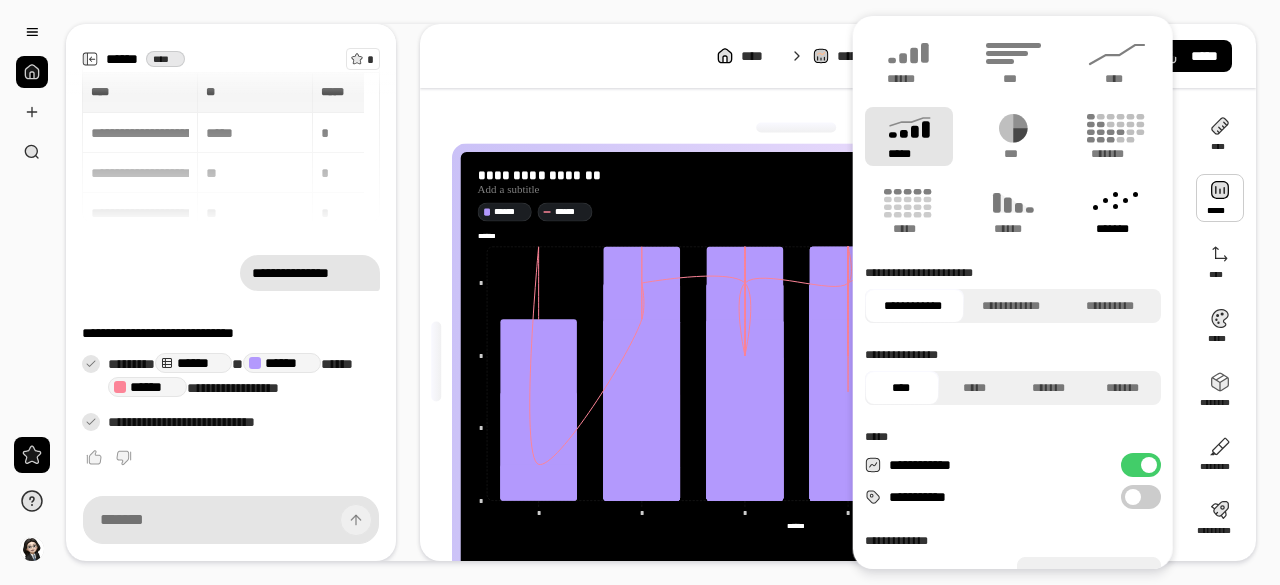 click on "*******" at bounding box center (1117, 211) 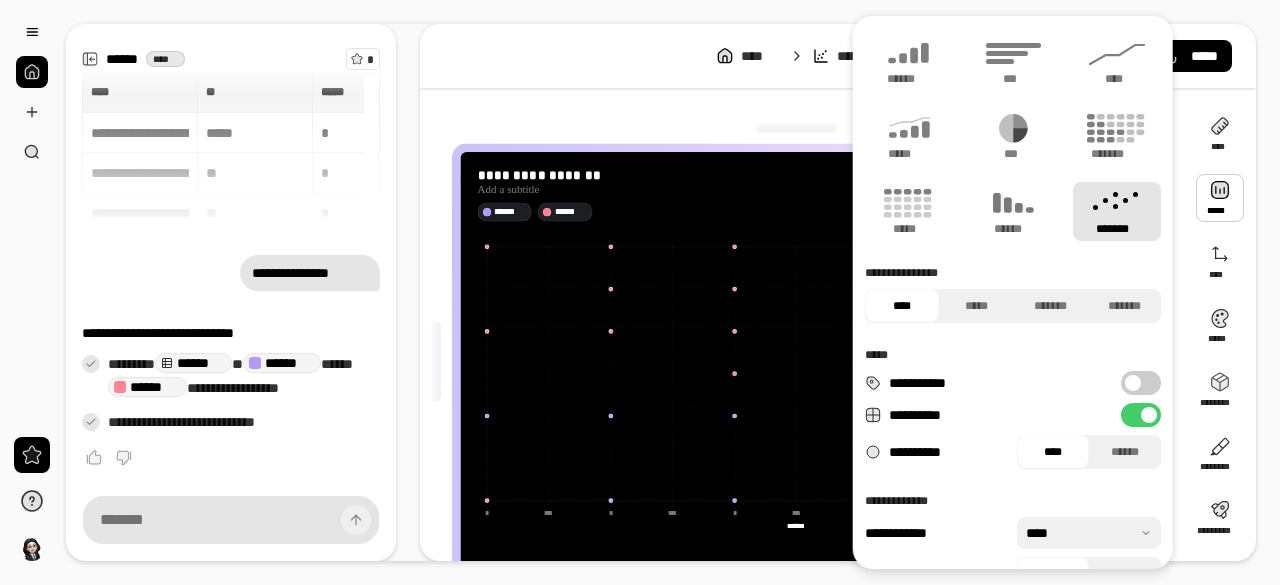 type 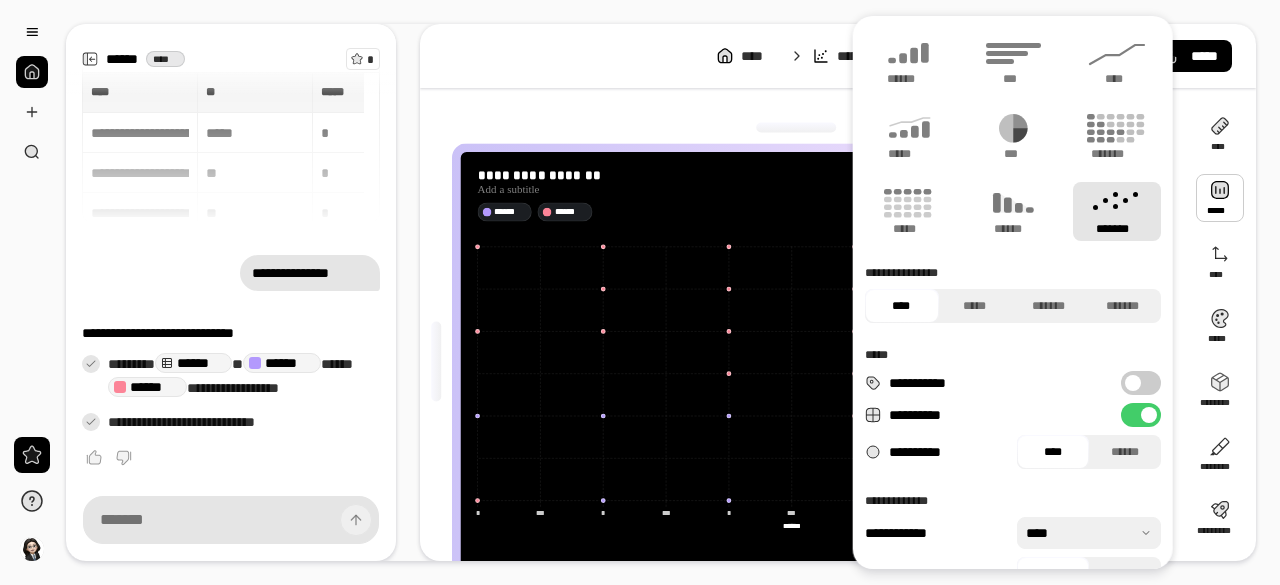 scroll, scrollTop: 62, scrollLeft: 0, axis: vertical 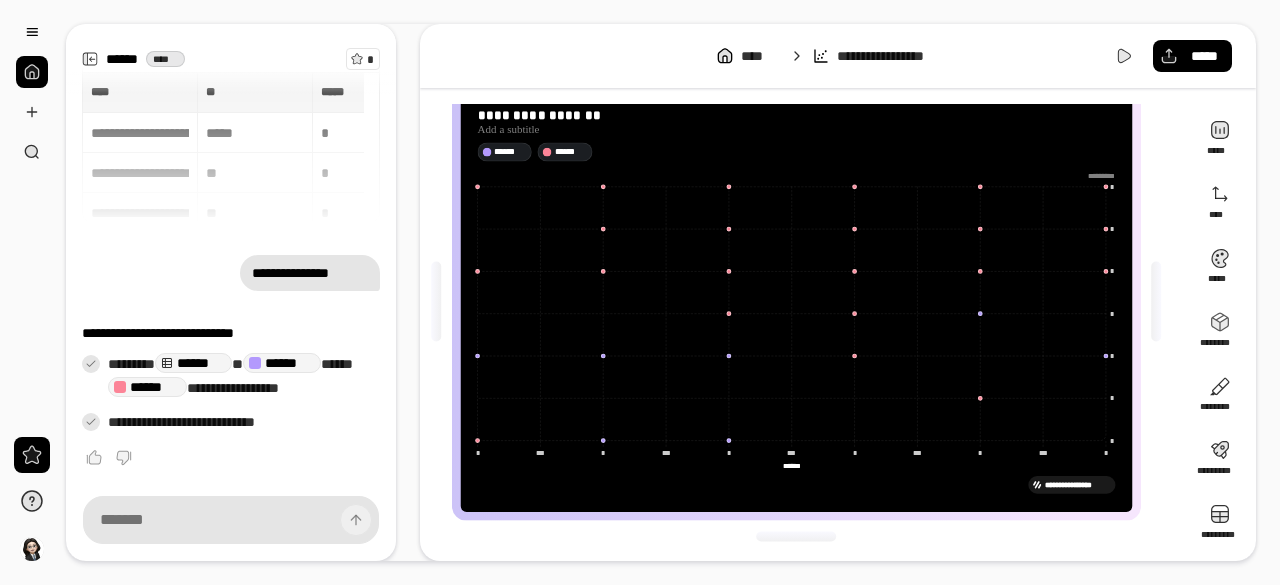 click on "**********" at bounding box center [804, 302] 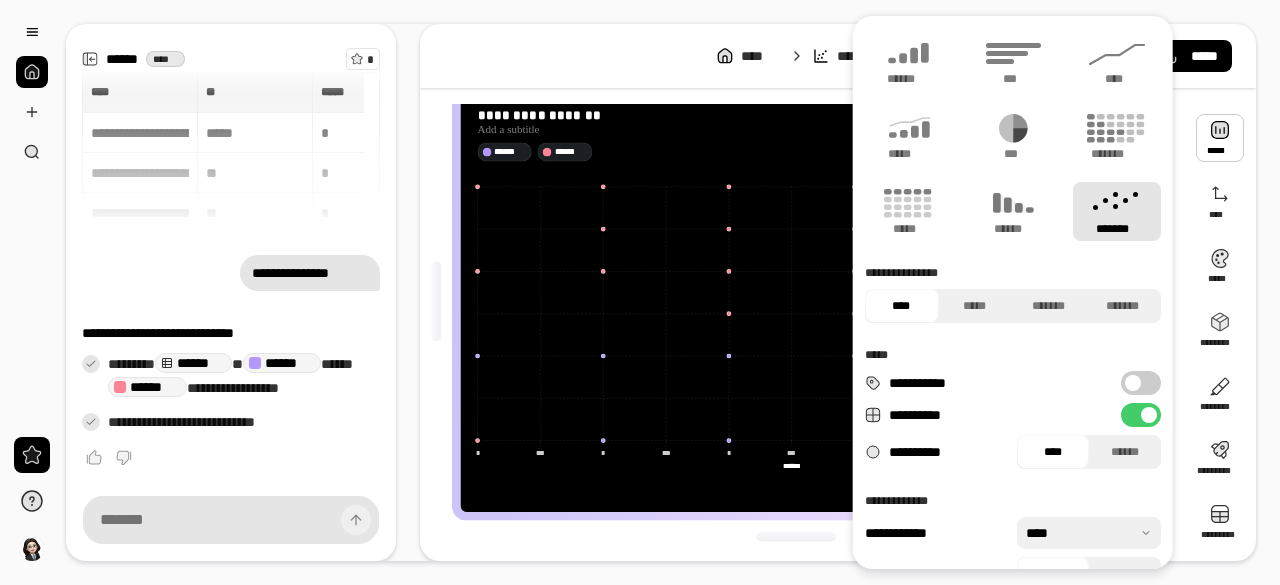 click at bounding box center (1220, 138) 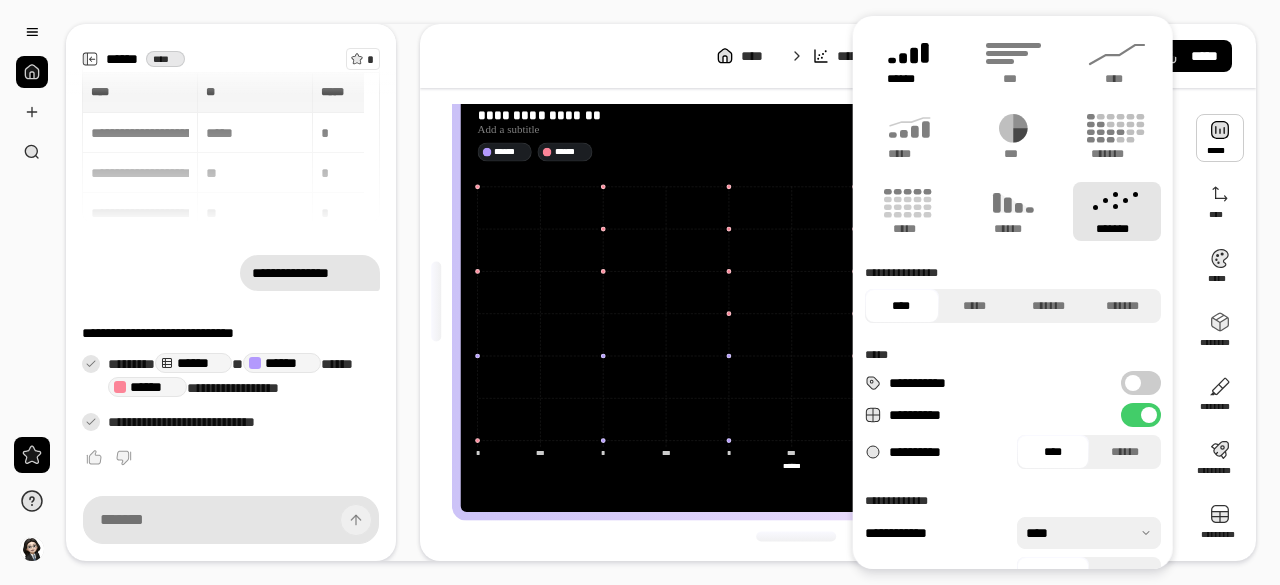 click 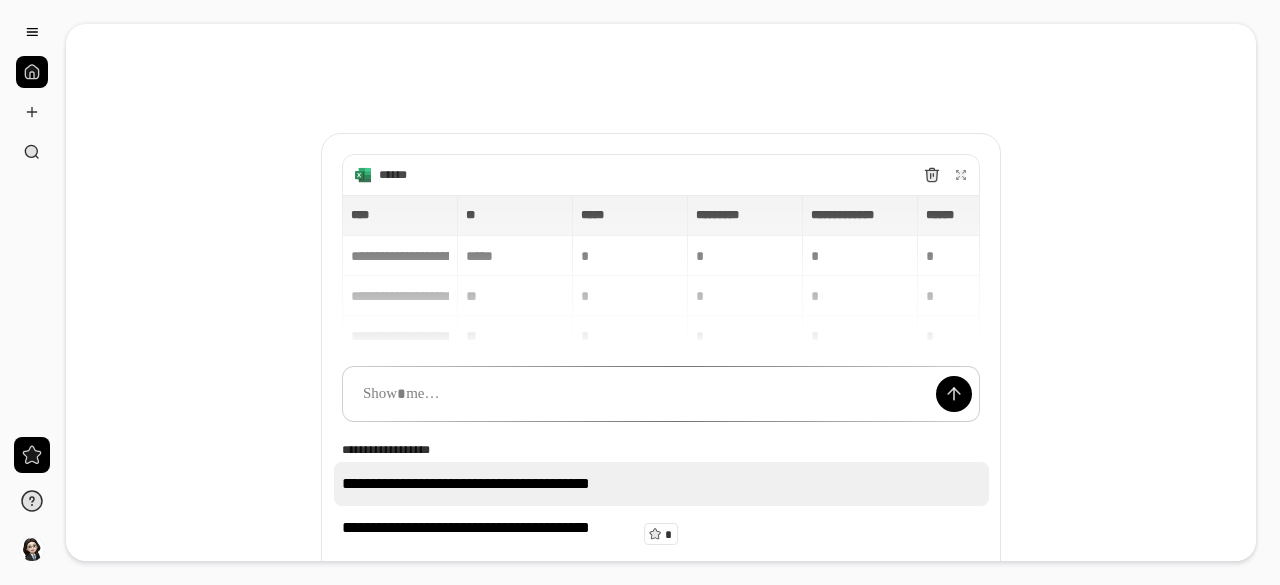 click on "**********" at bounding box center (661, 484) 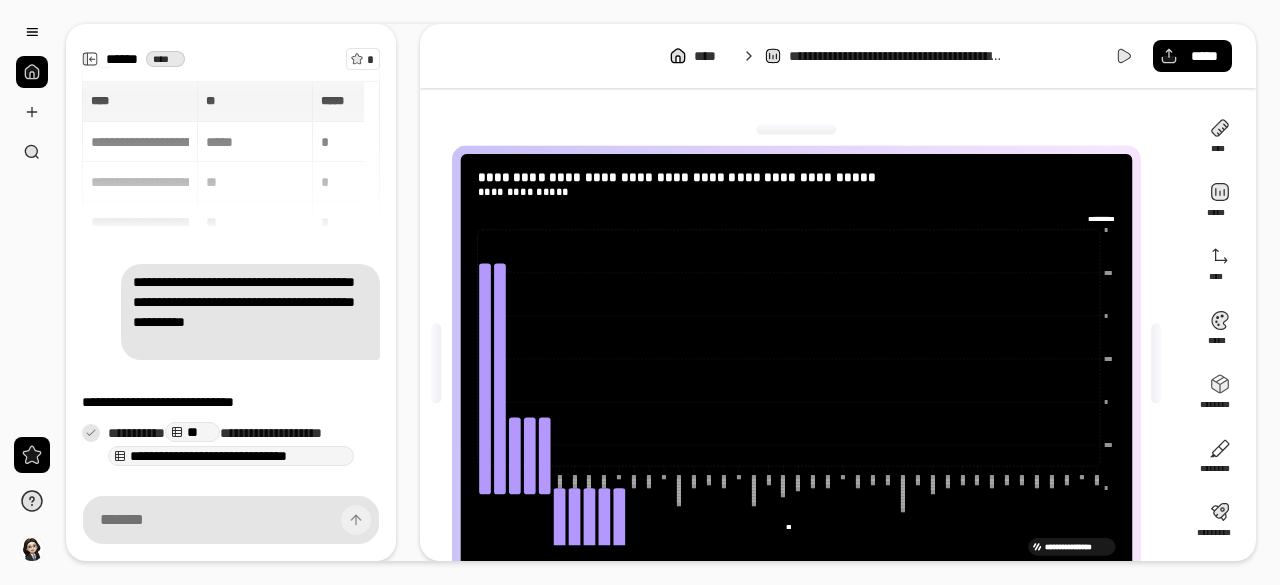 scroll, scrollTop: 126, scrollLeft: 0, axis: vertical 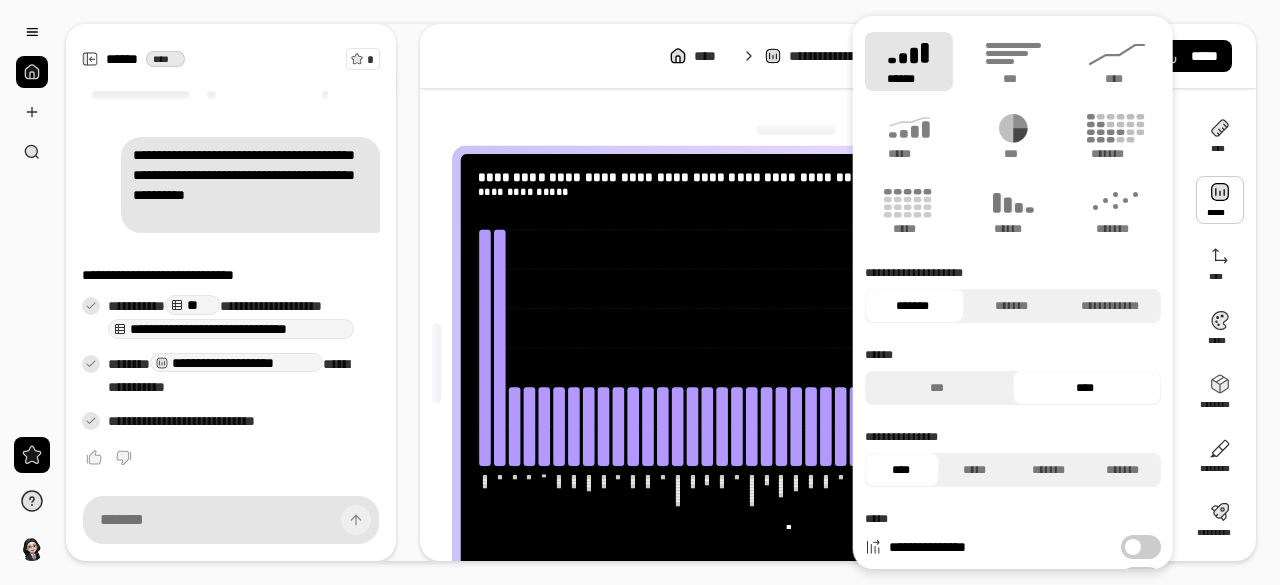 click on "**********" at bounding box center [804, 364] 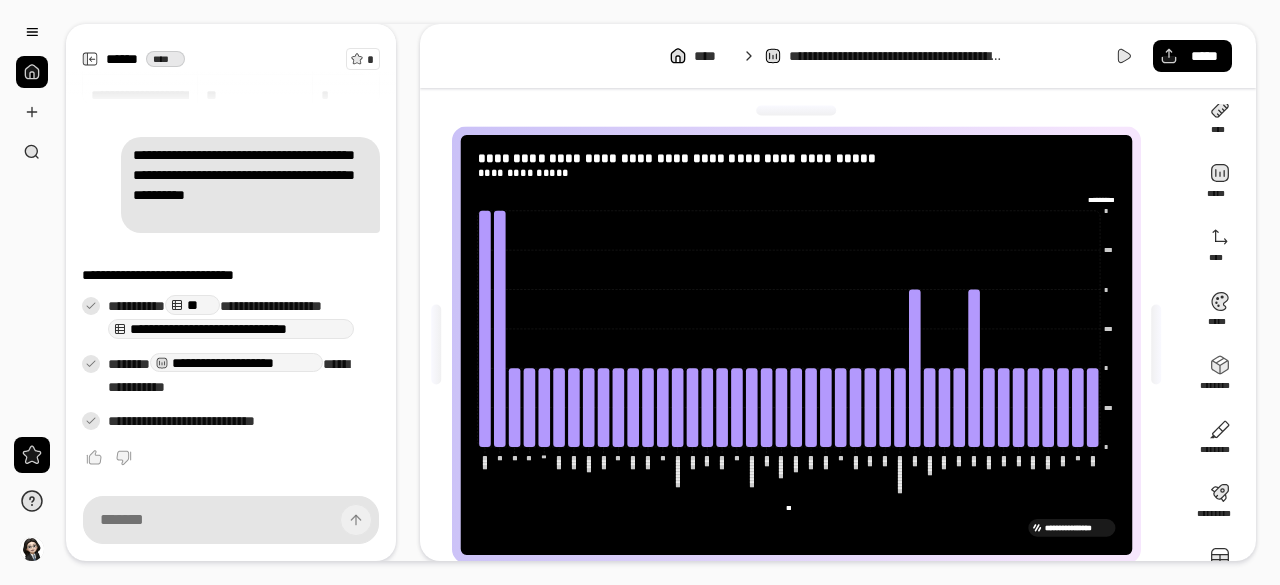 scroll, scrollTop: 0, scrollLeft: 0, axis: both 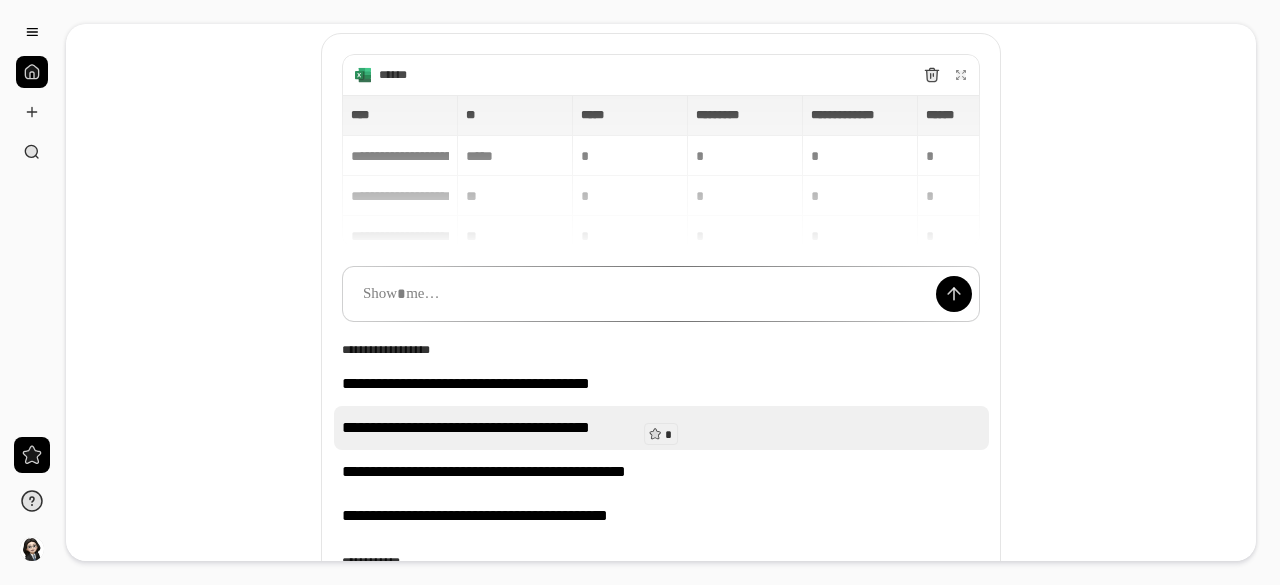 click on "**********" at bounding box center [661, 428] 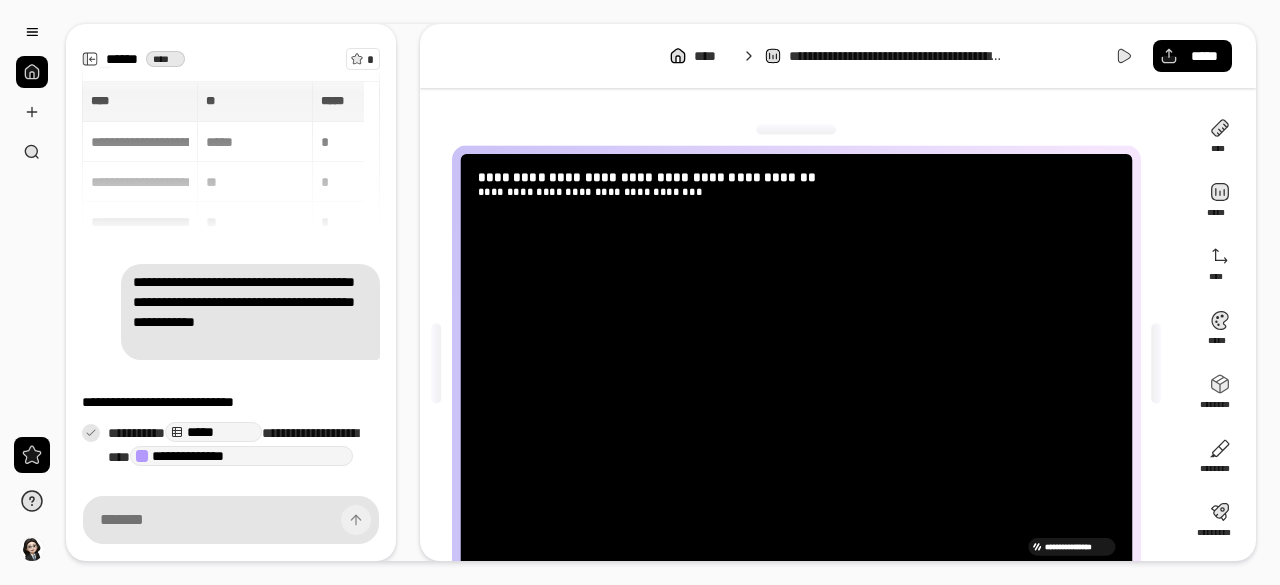 scroll, scrollTop: 207, scrollLeft: 0, axis: vertical 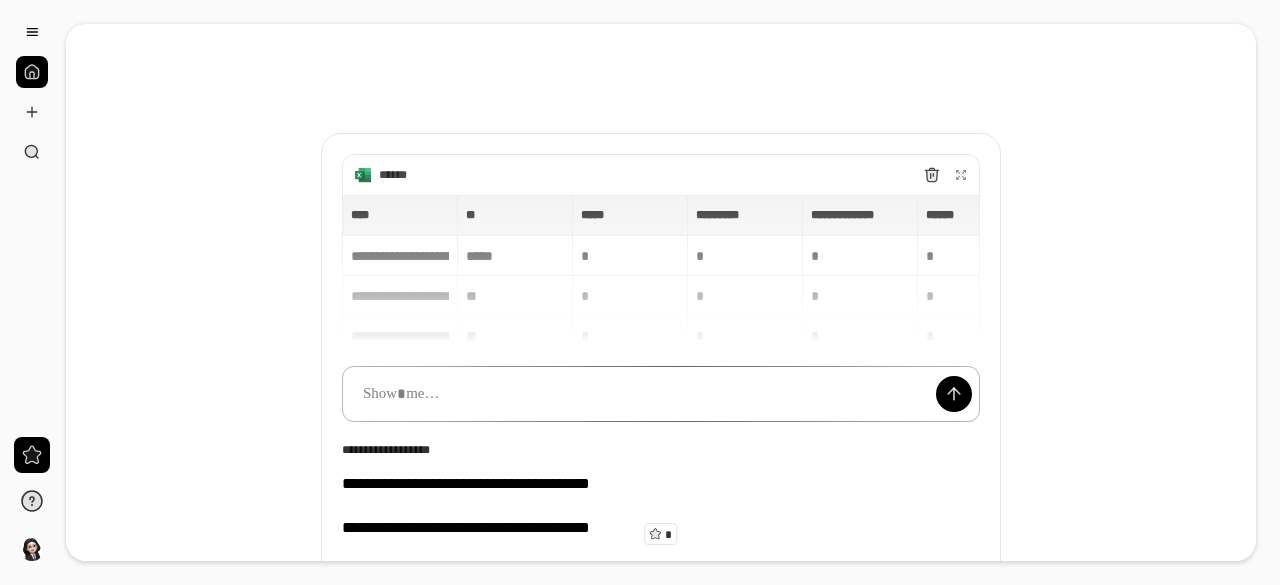 type 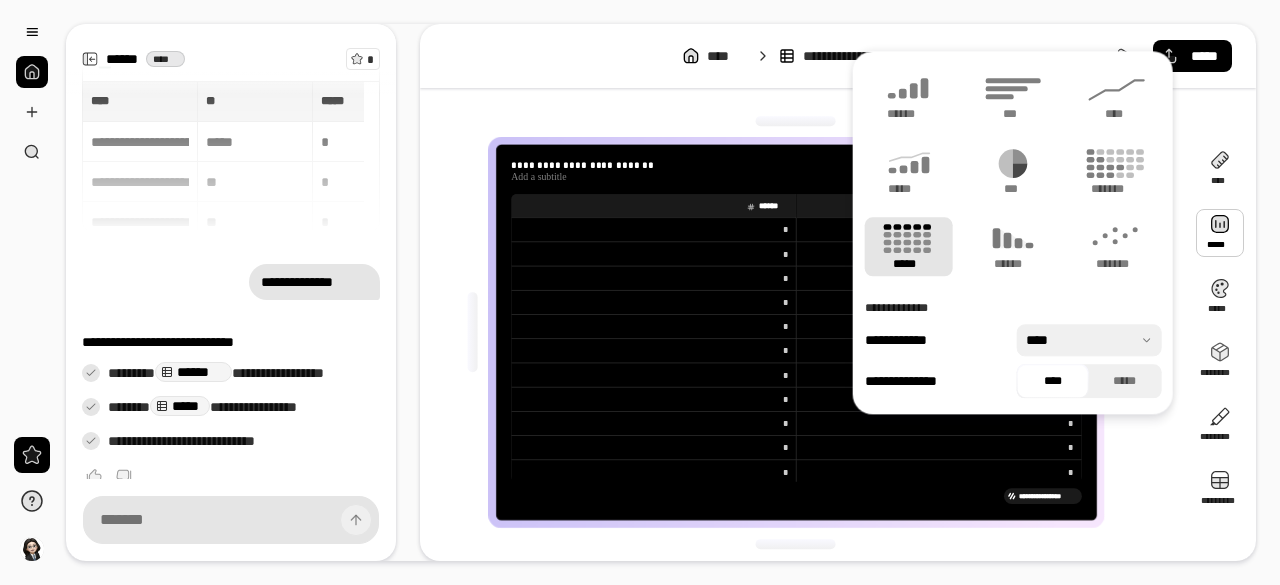 scroll, scrollTop: 18, scrollLeft: 0, axis: vertical 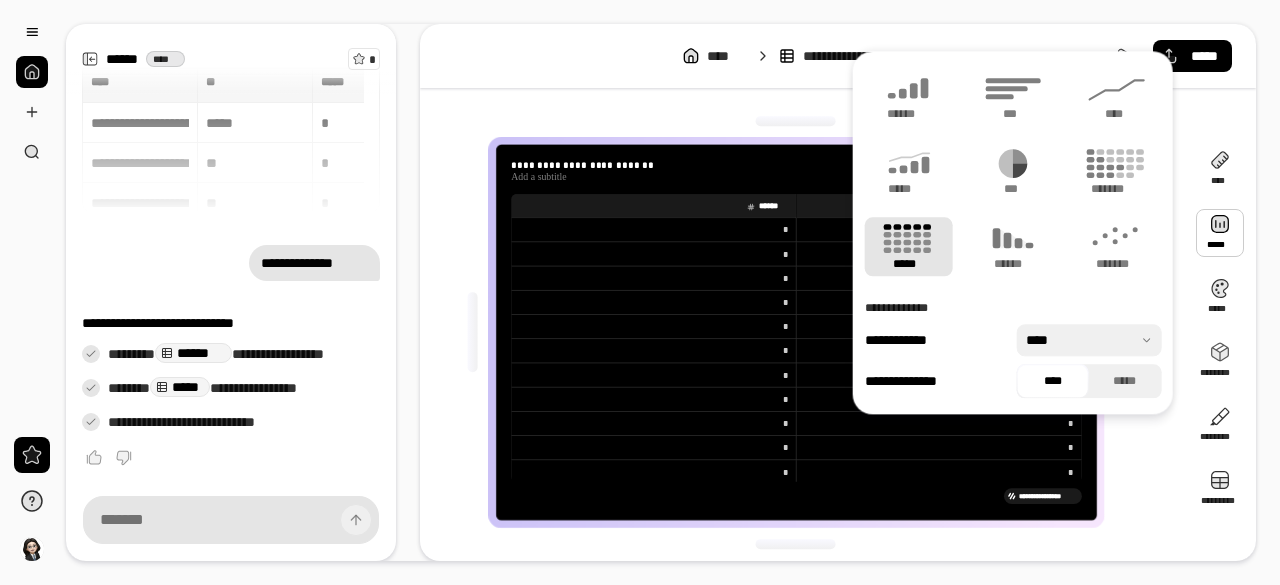 click at bounding box center (472, 332) 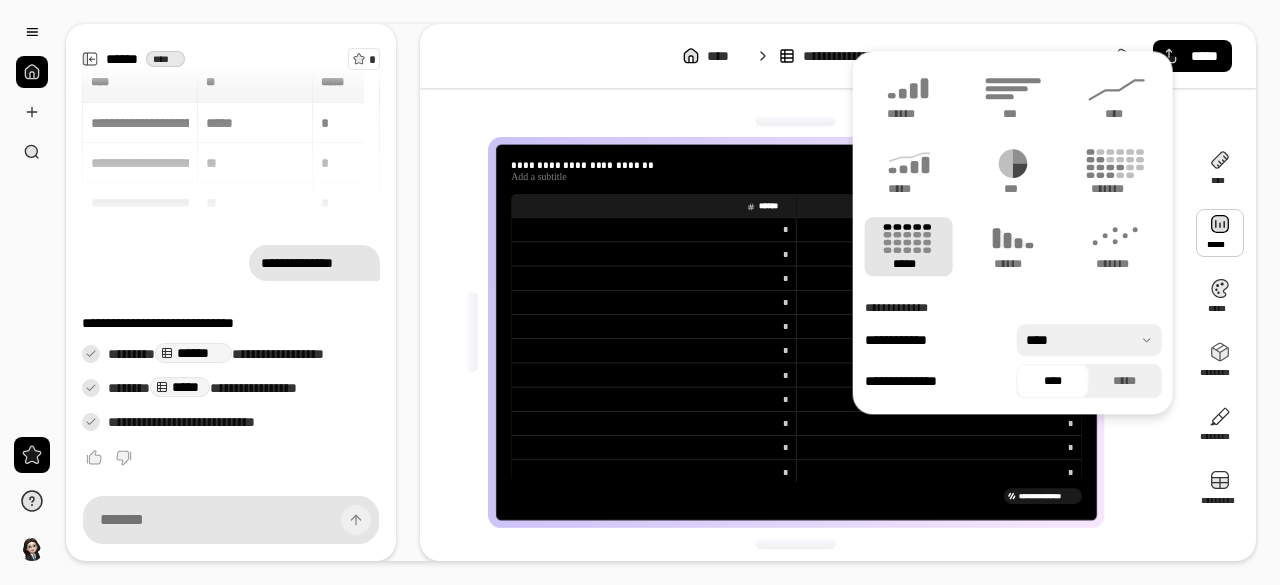 click on "**********" at bounding box center (804, 332) 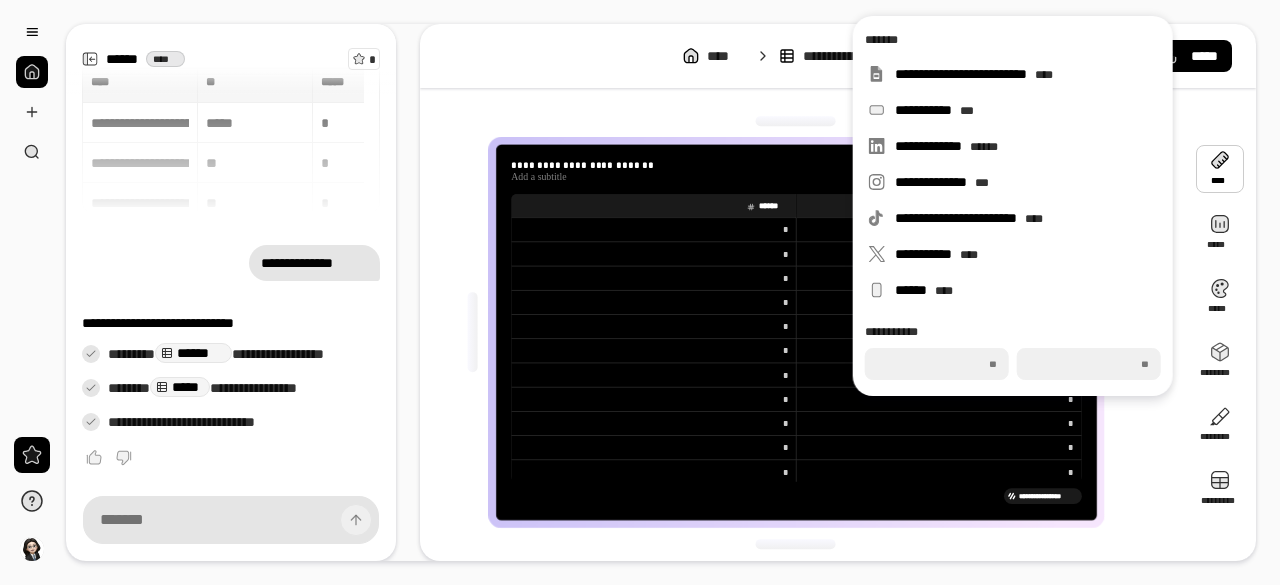 click on "**********" at bounding box center [804, 332] 